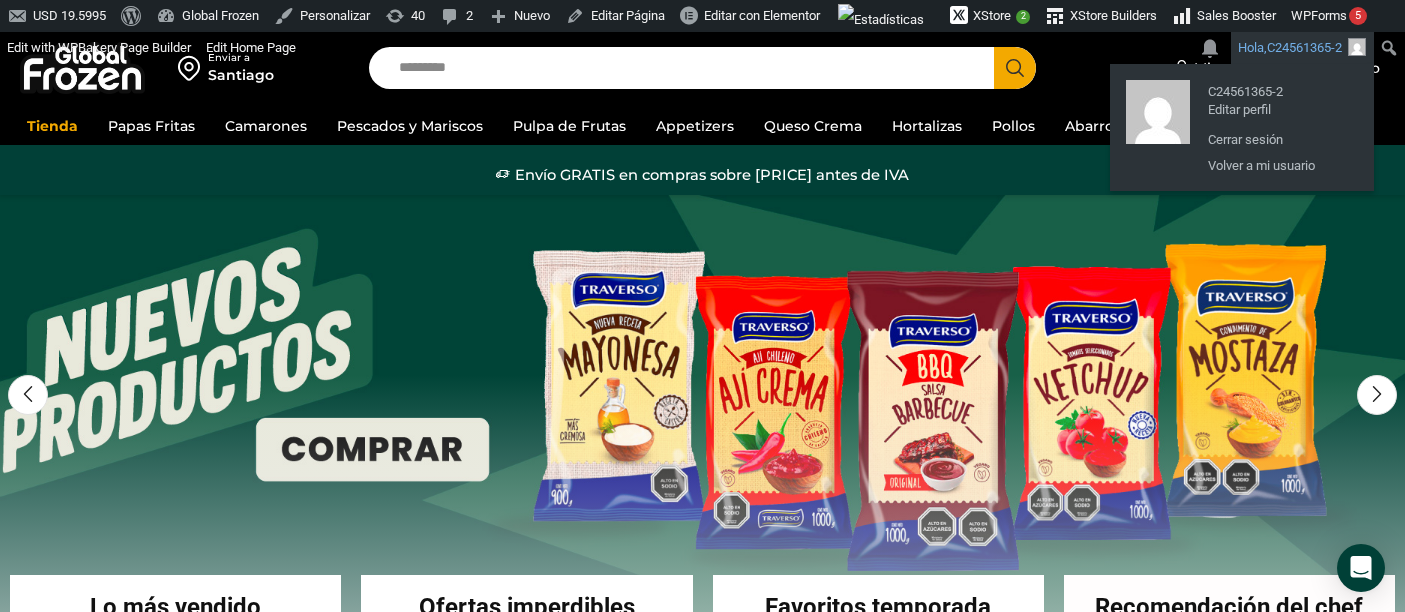 scroll, scrollTop: 0, scrollLeft: 0, axis: both 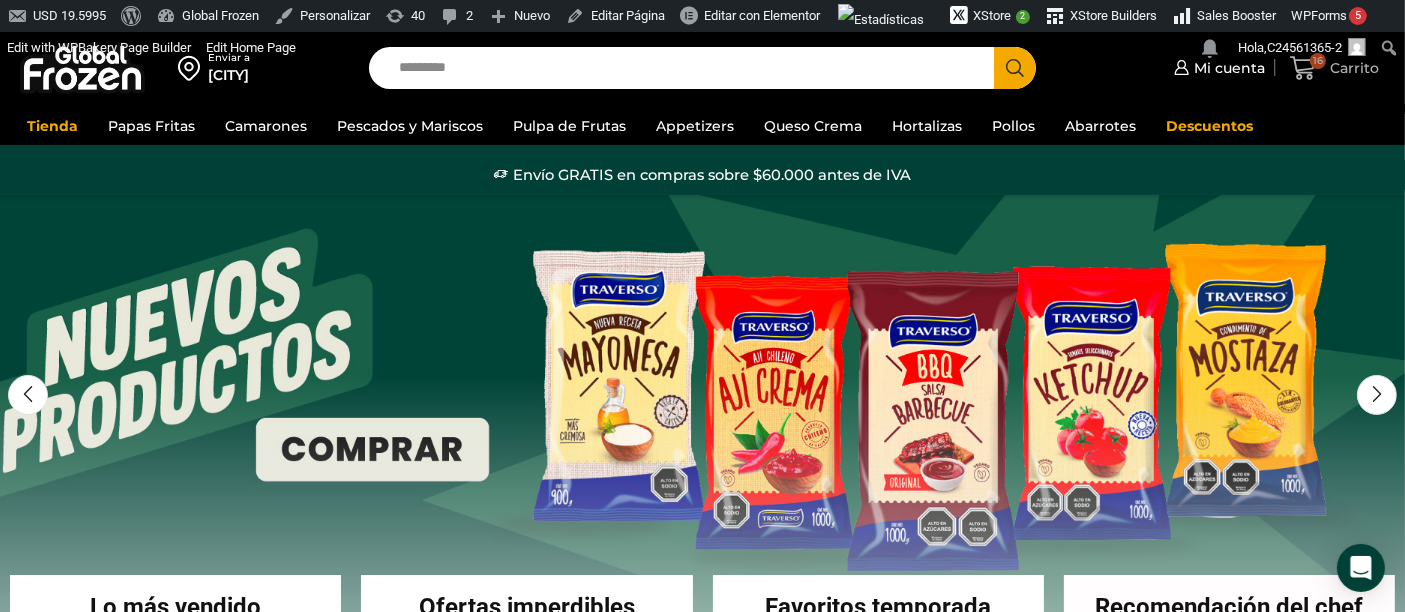 click at bounding box center (1303, 68) 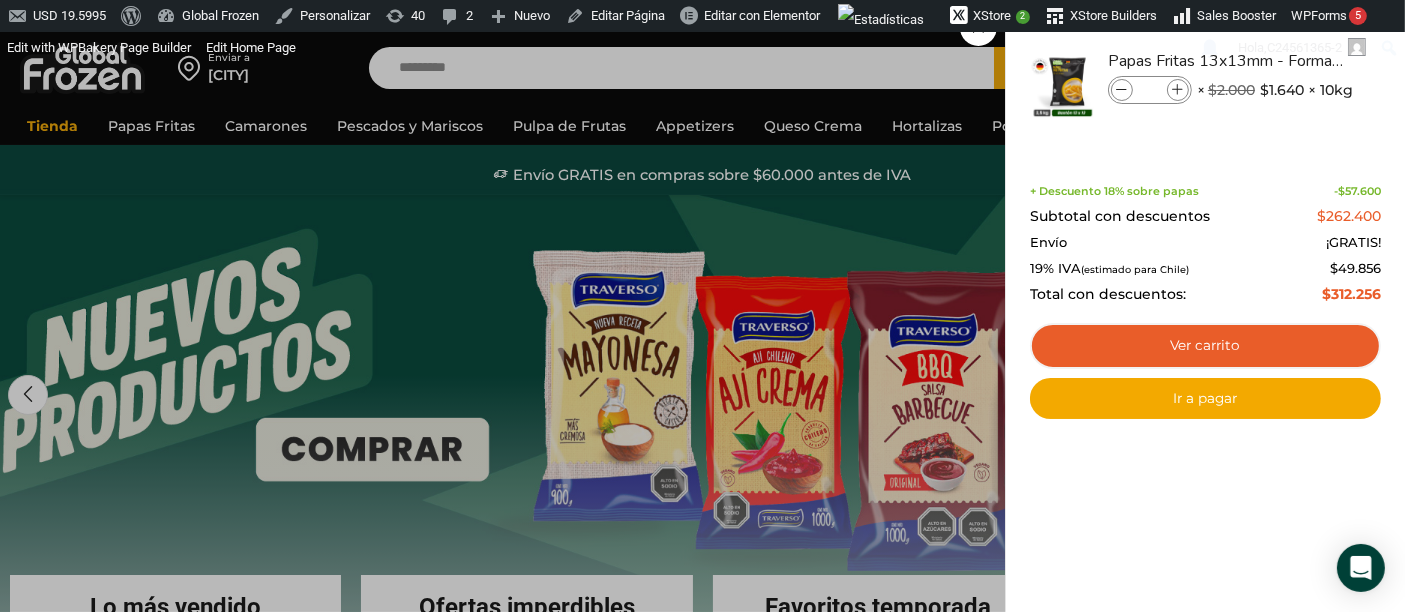 drag, startPoint x: 911, startPoint y: 106, endPoint x: 962, endPoint y: 86, distance: 54.781384 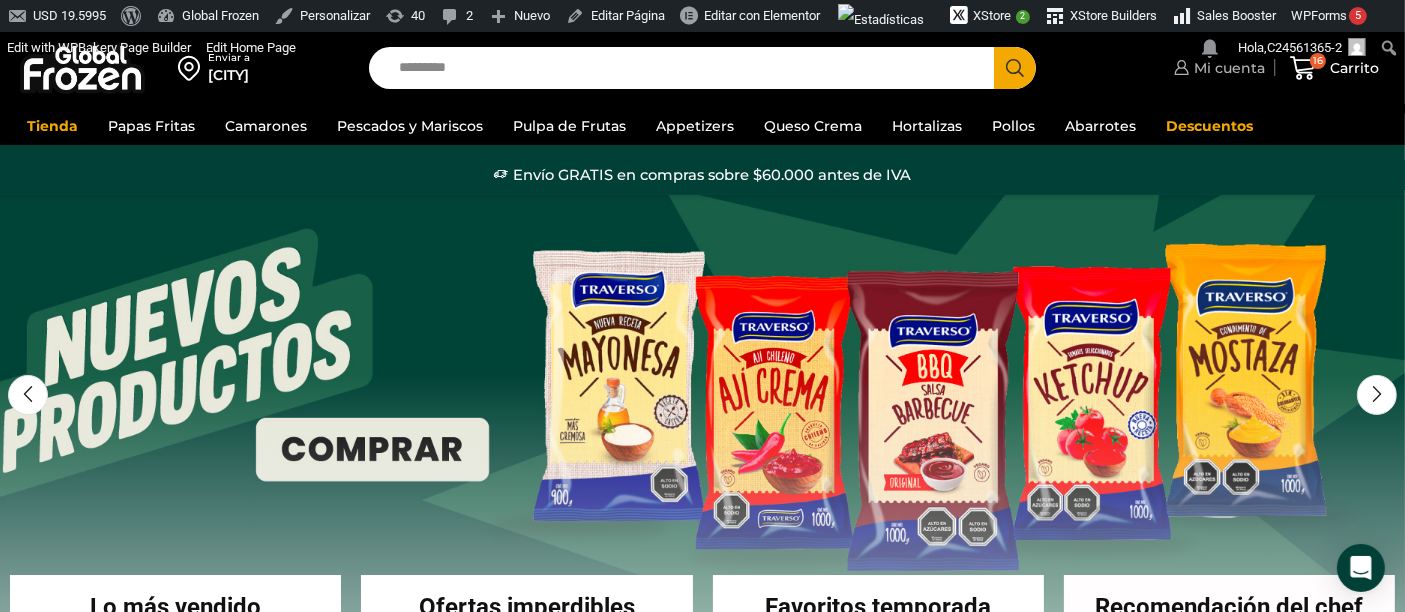 click on "Mi cuenta" at bounding box center [1227, 68] 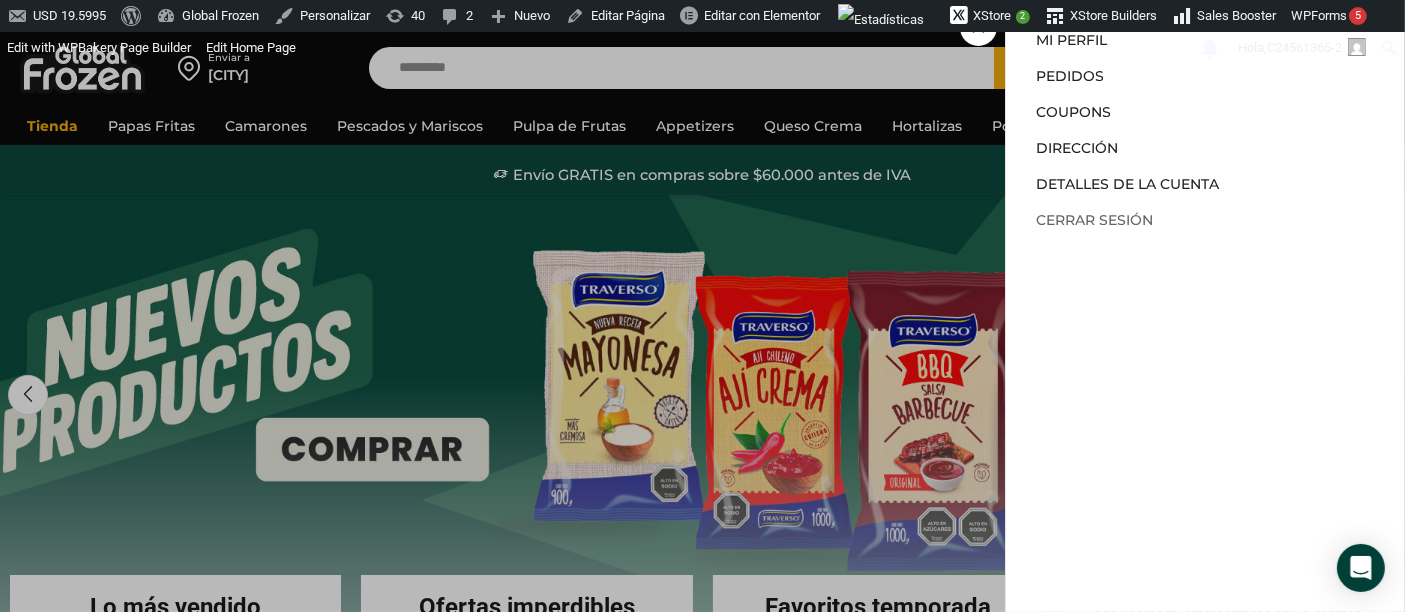 click on "Cerrar sesión" at bounding box center (1094, 220) 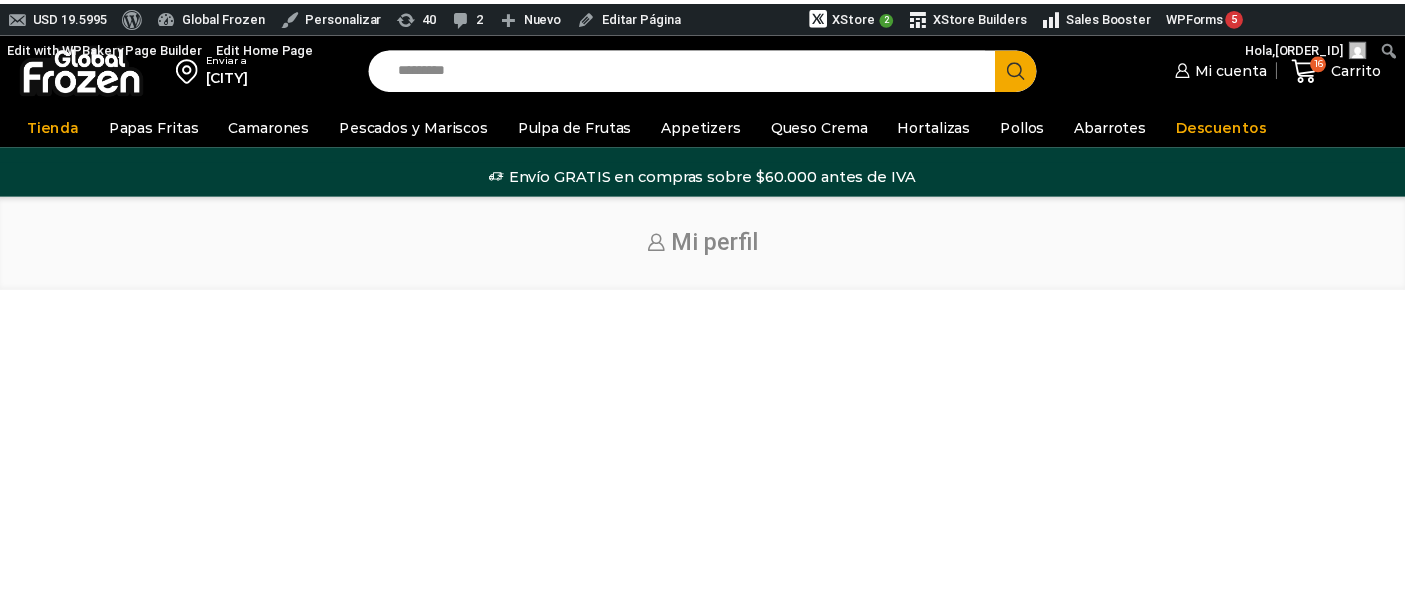scroll, scrollTop: 0, scrollLeft: 0, axis: both 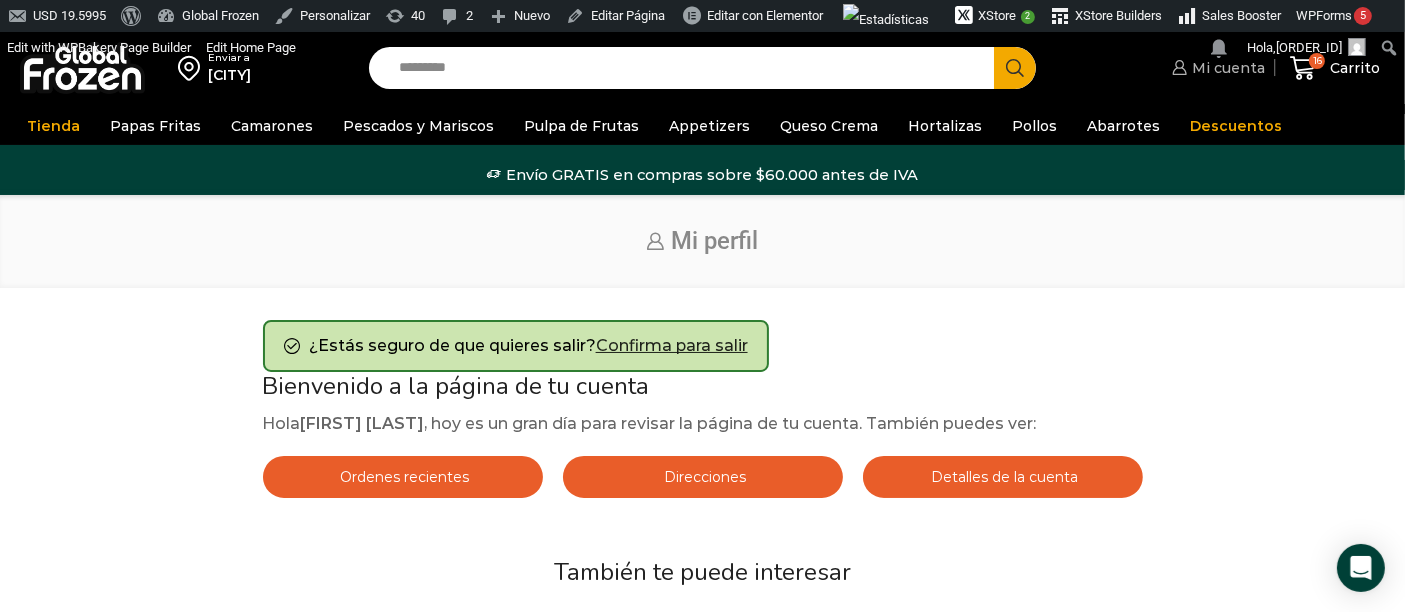 click on "Mi cuenta" at bounding box center (1226, 68) 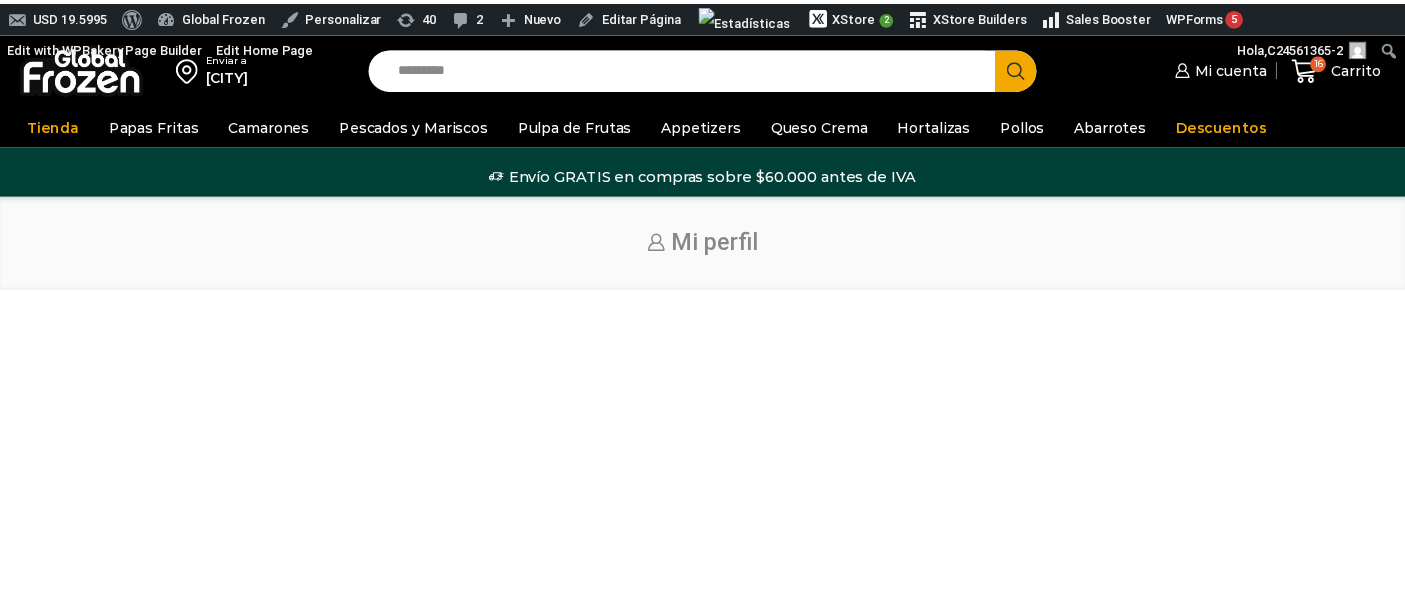 scroll, scrollTop: 0, scrollLeft: 0, axis: both 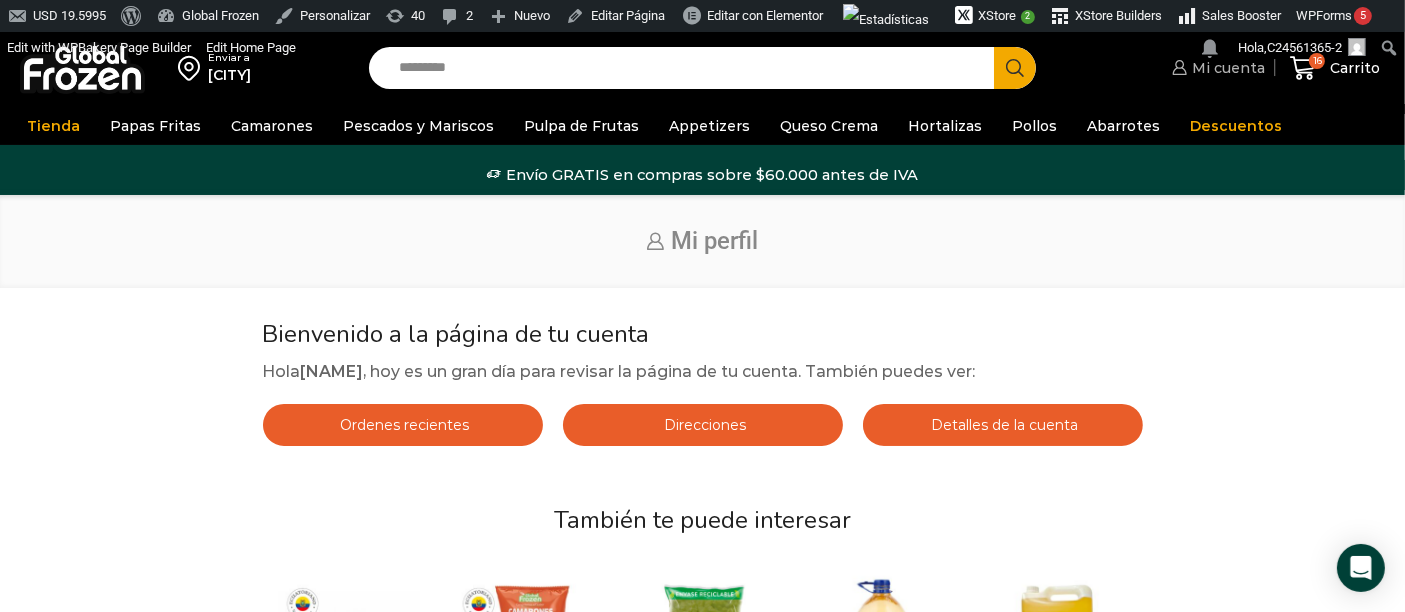 click on "Mi cuenta" at bounding box center (1226, 68) 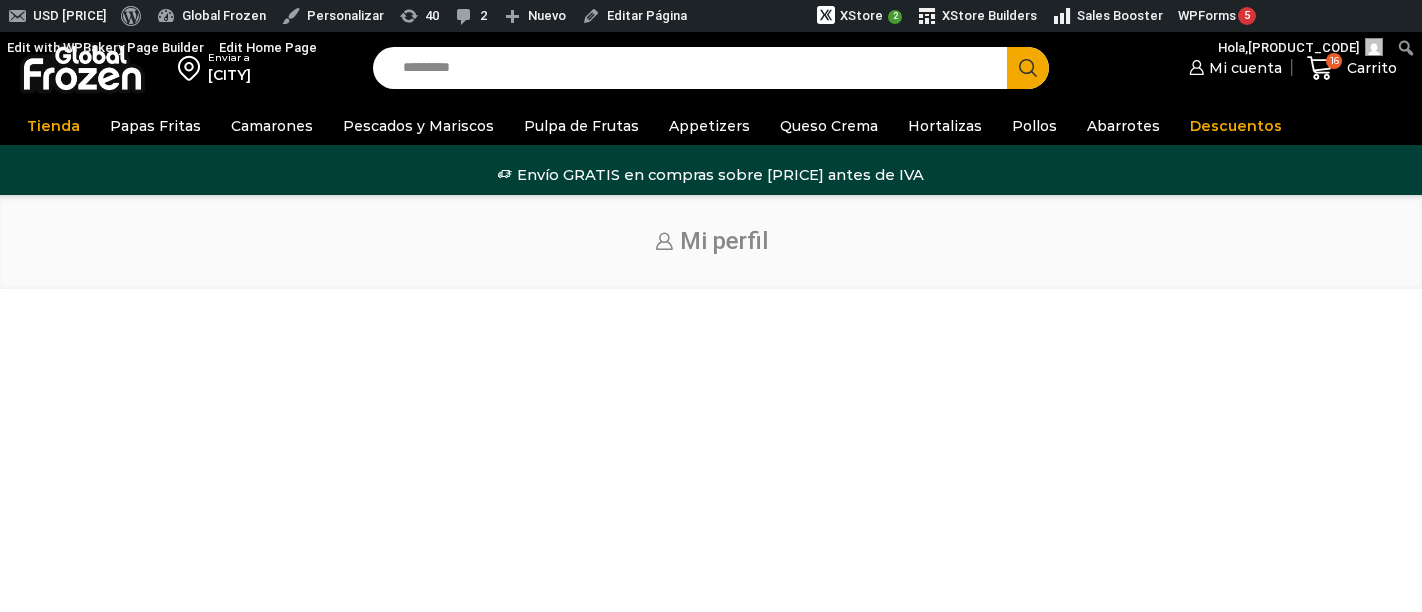scroll, scrollTop: 0, scrollLeft: 0, axis: both 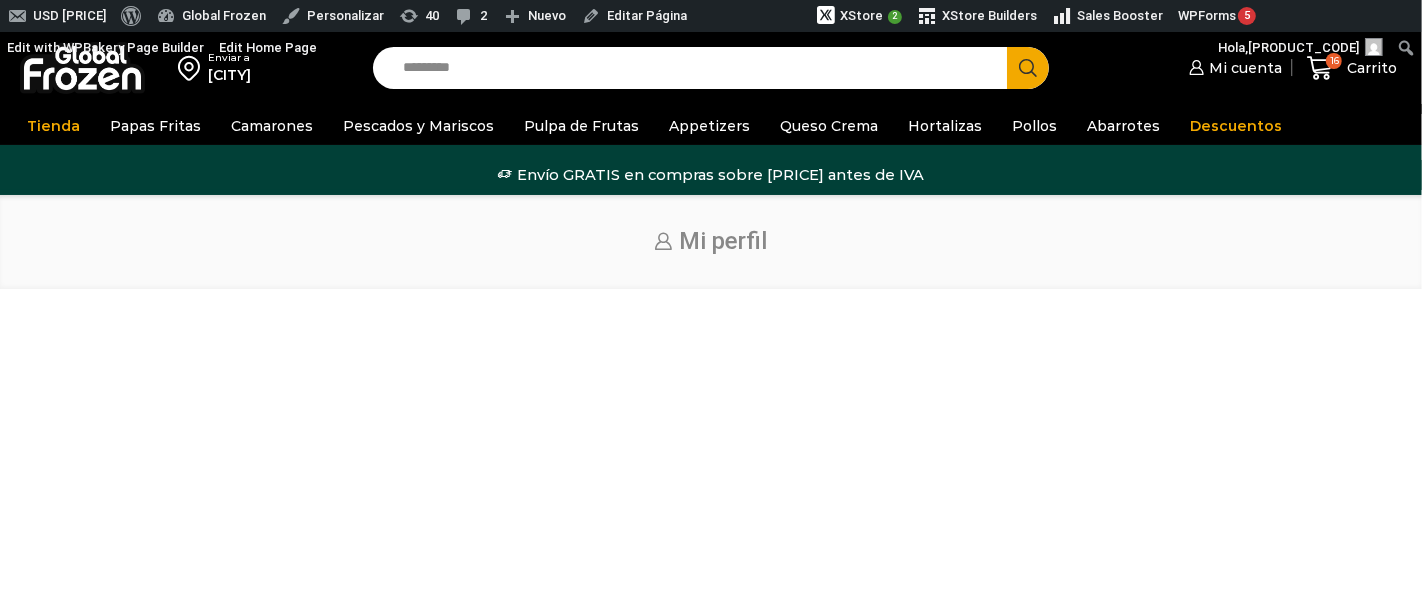 click on "Mi cuenta" at bounding box center (1243, 68) 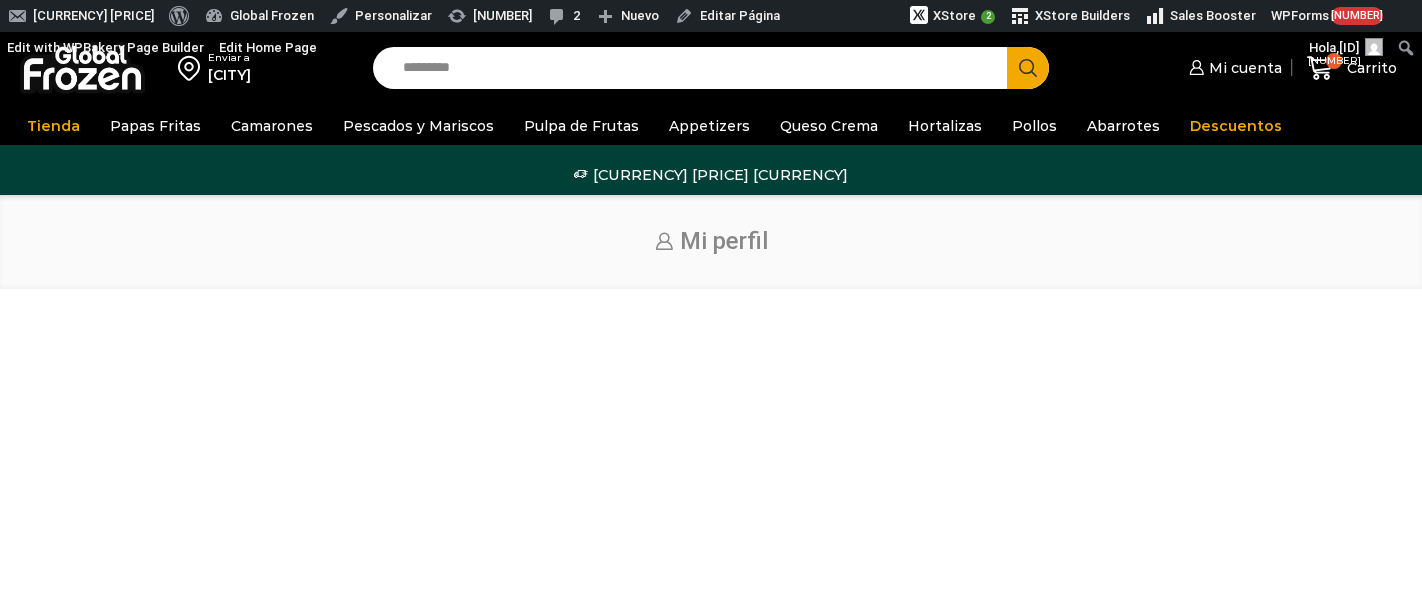 scroll, scrollTop: 0, scrollLeft: 0, axis: both 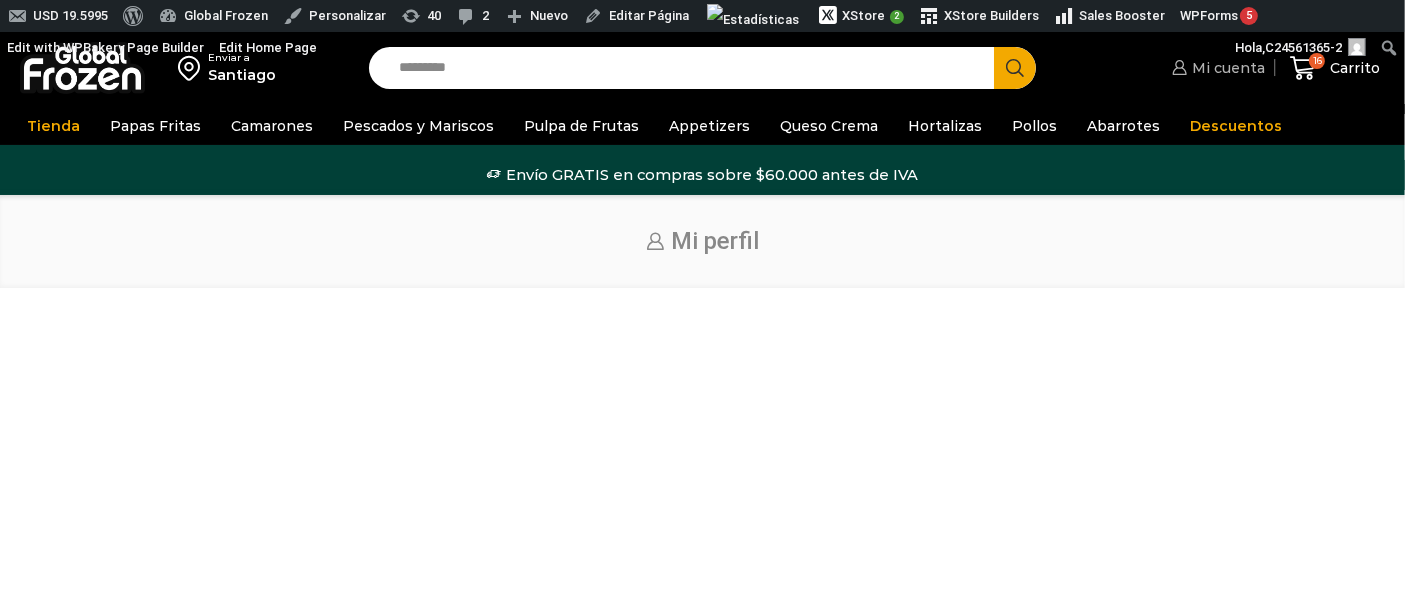 click on "Mi cuenta" at bounding box center (1226, 68) 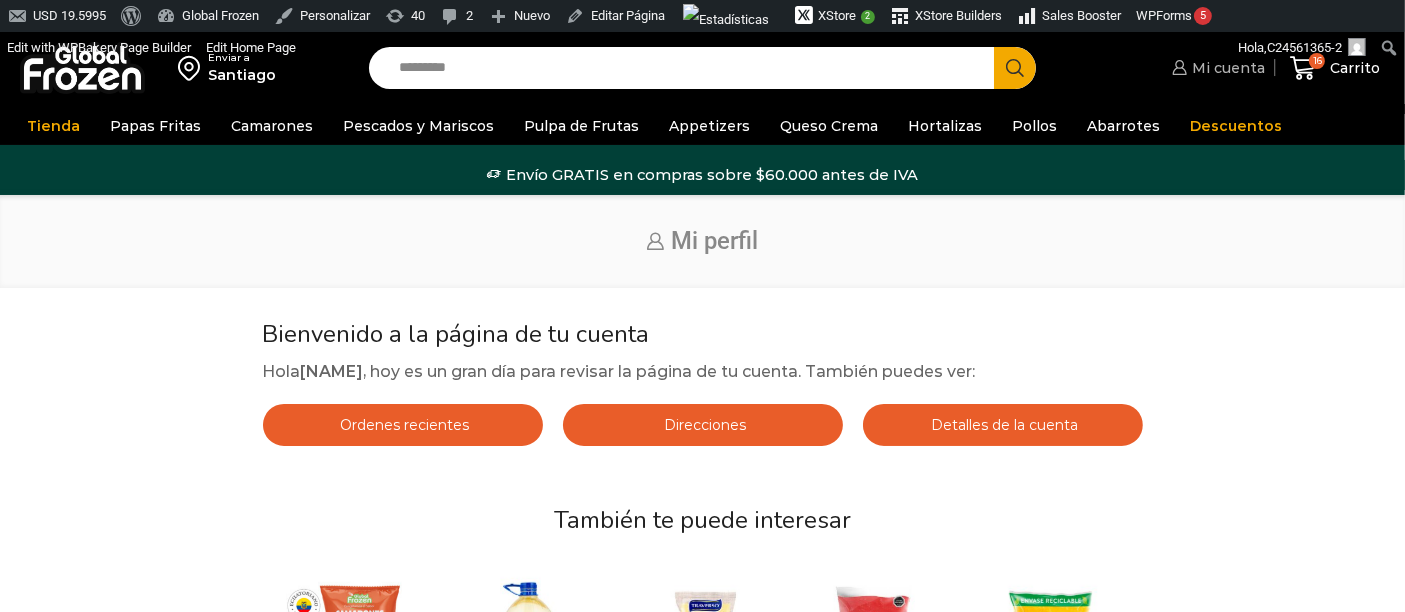 click on "Mi cuenta" at bounding box center (1226, 68) 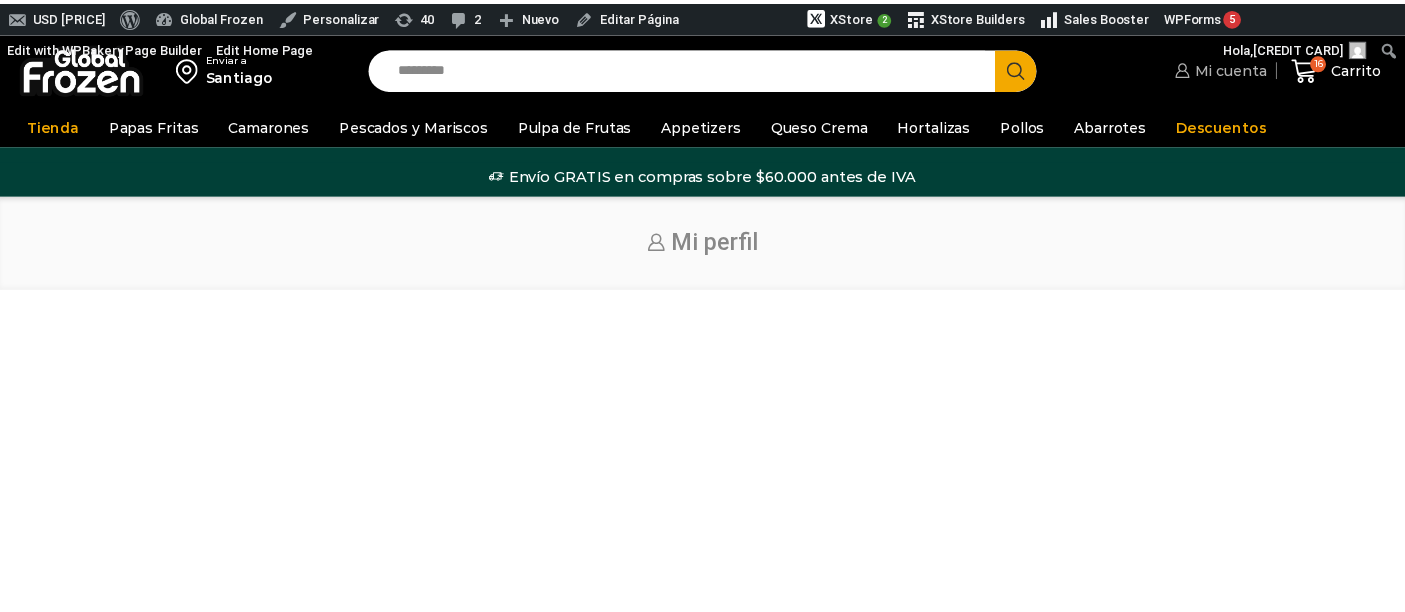 scroll, scrollTop: 0, scrollLeft: 0, axis: both 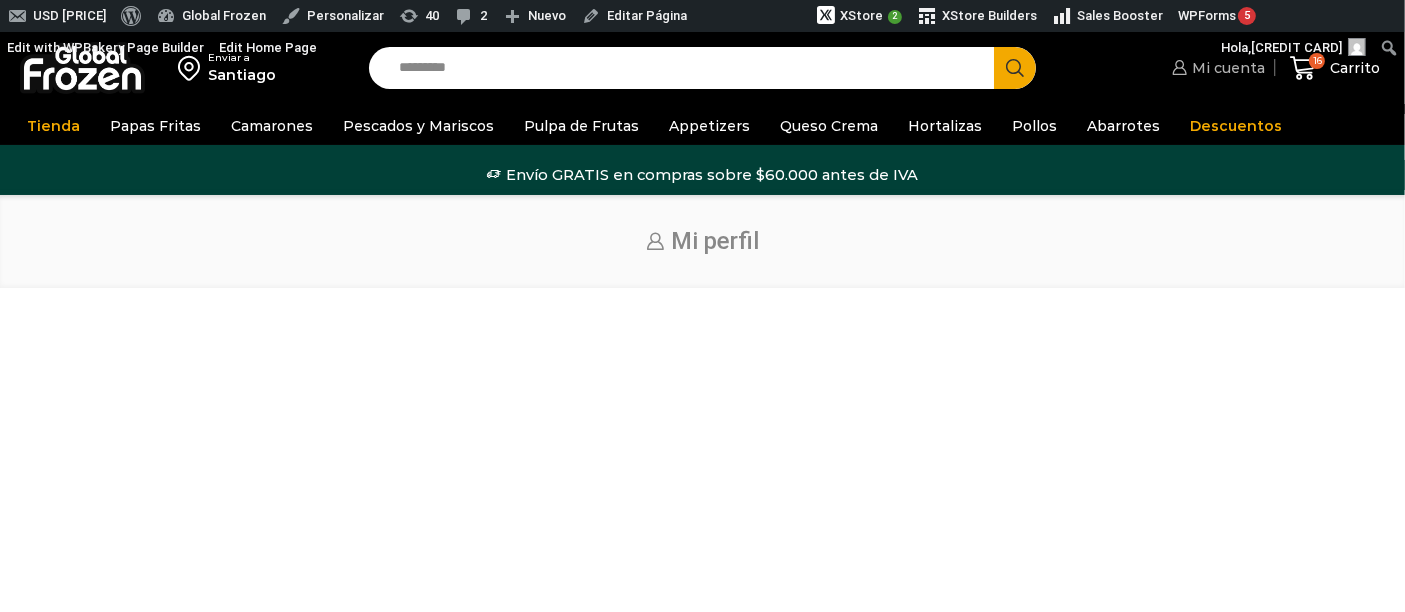 click on "Mi cuenta" at bounding box center [1226, 68] 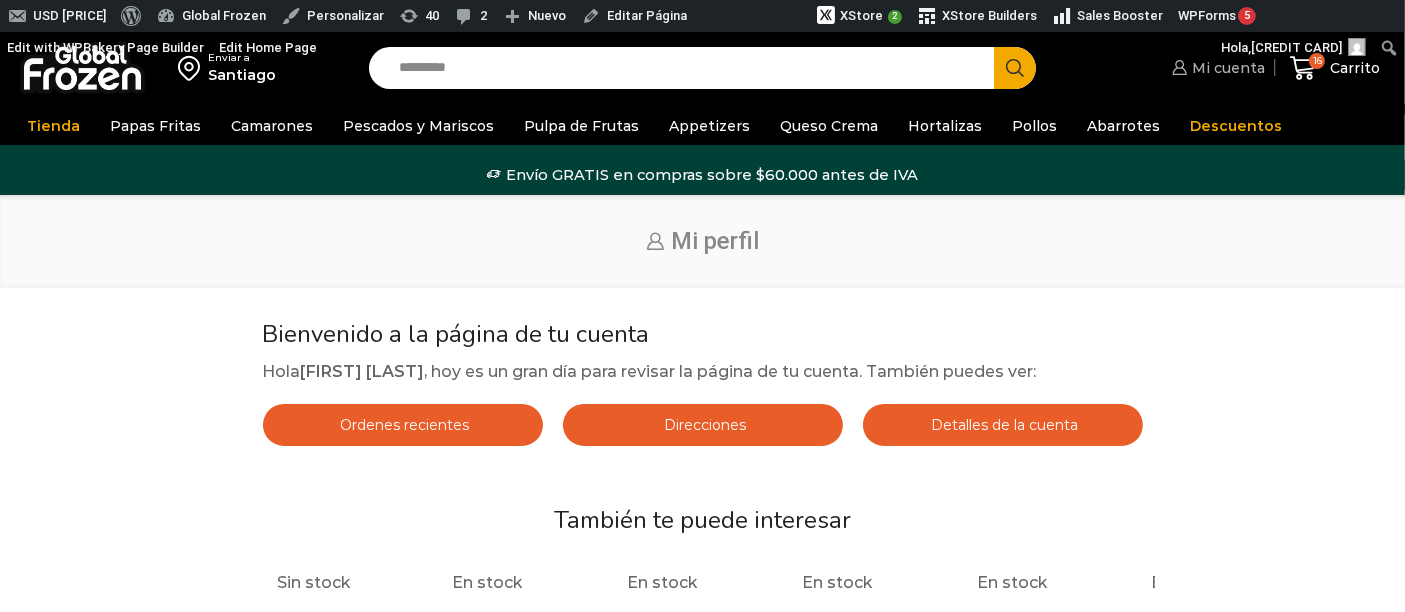 click on "Mi cuenta" at bounding box center (1226, 68) 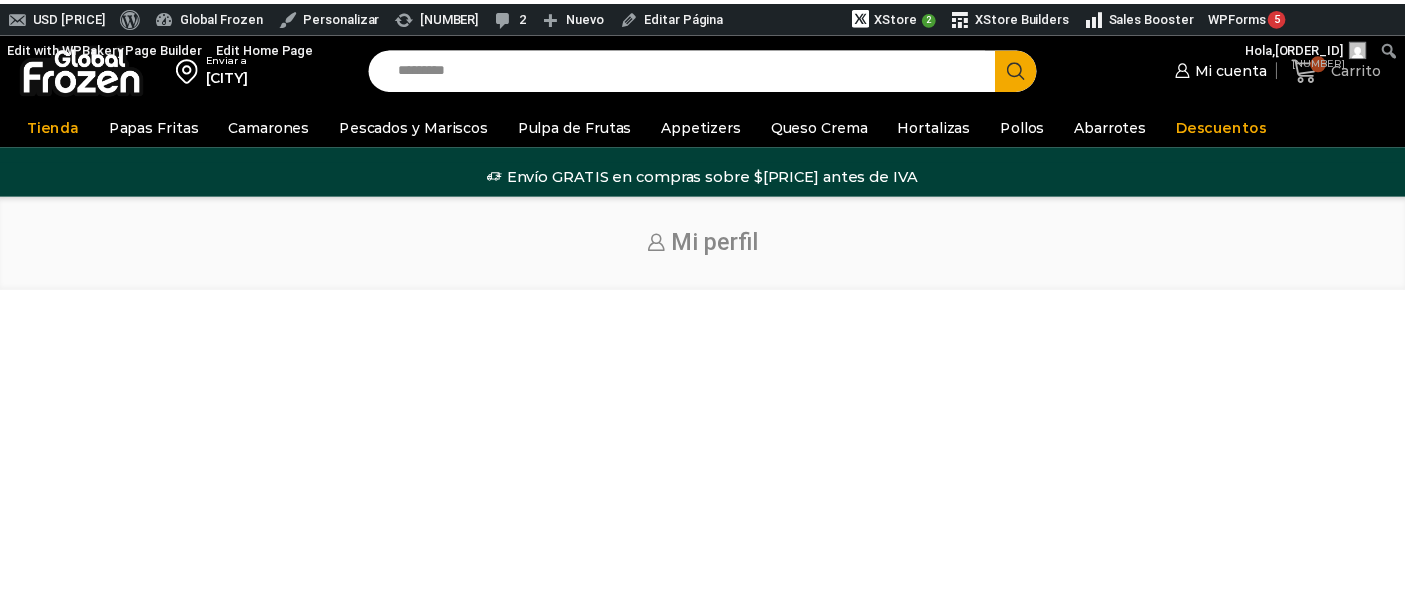 scroll, scrollTop: 0, scrollLeft: 0, axis: both 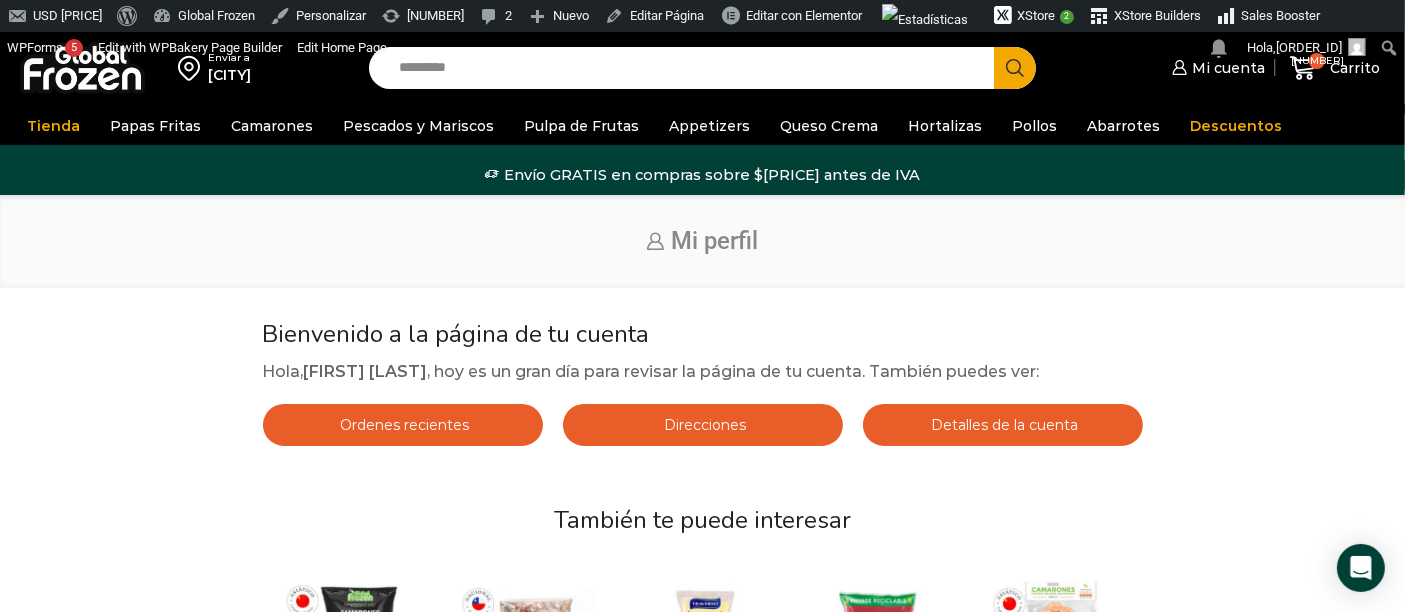 click on "Mi cuenta
16
Carrito
16
16
Shopping Cart" at bounding box center [1225, 68] 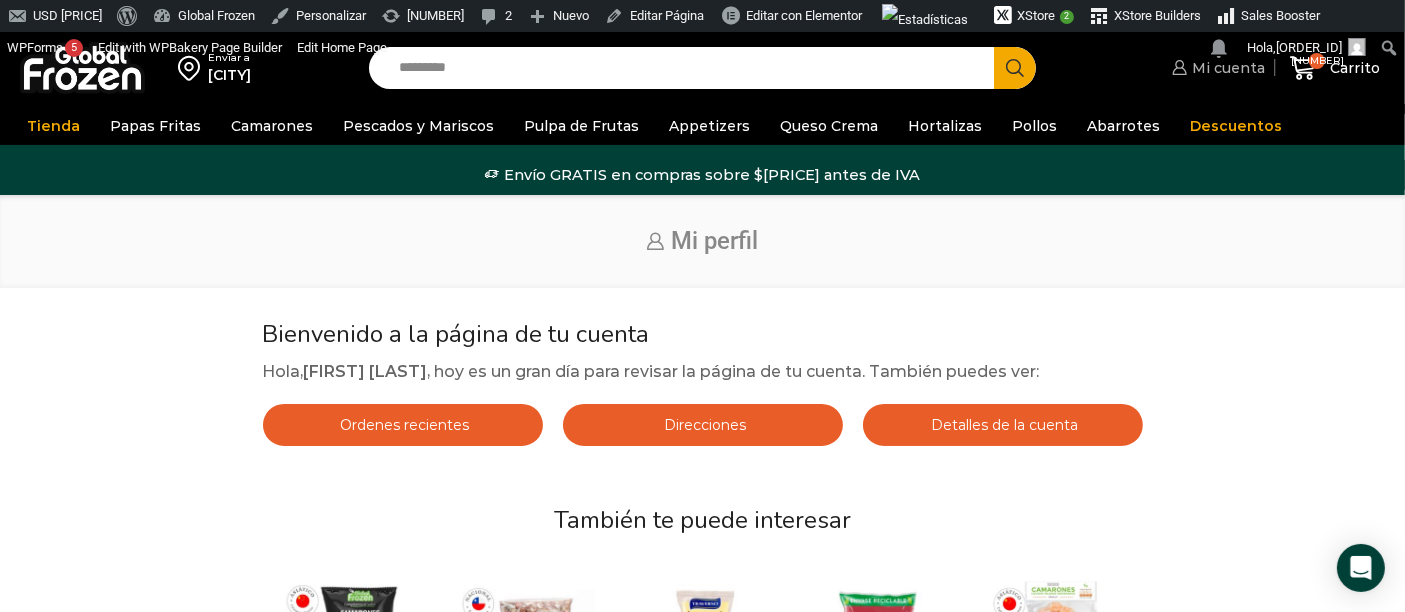 click on "Mi cuenta" at bounding box center [1216, 68] 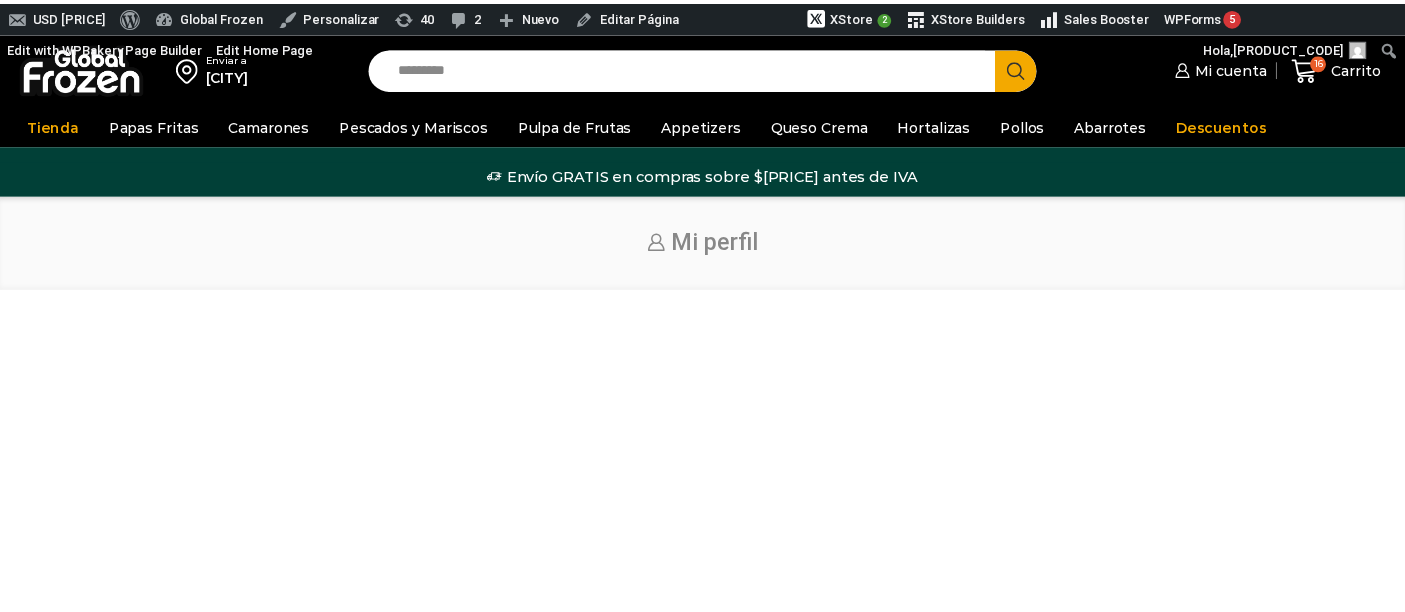 scroll, scrollTop: 0, scrollLeft: 0, axis: both 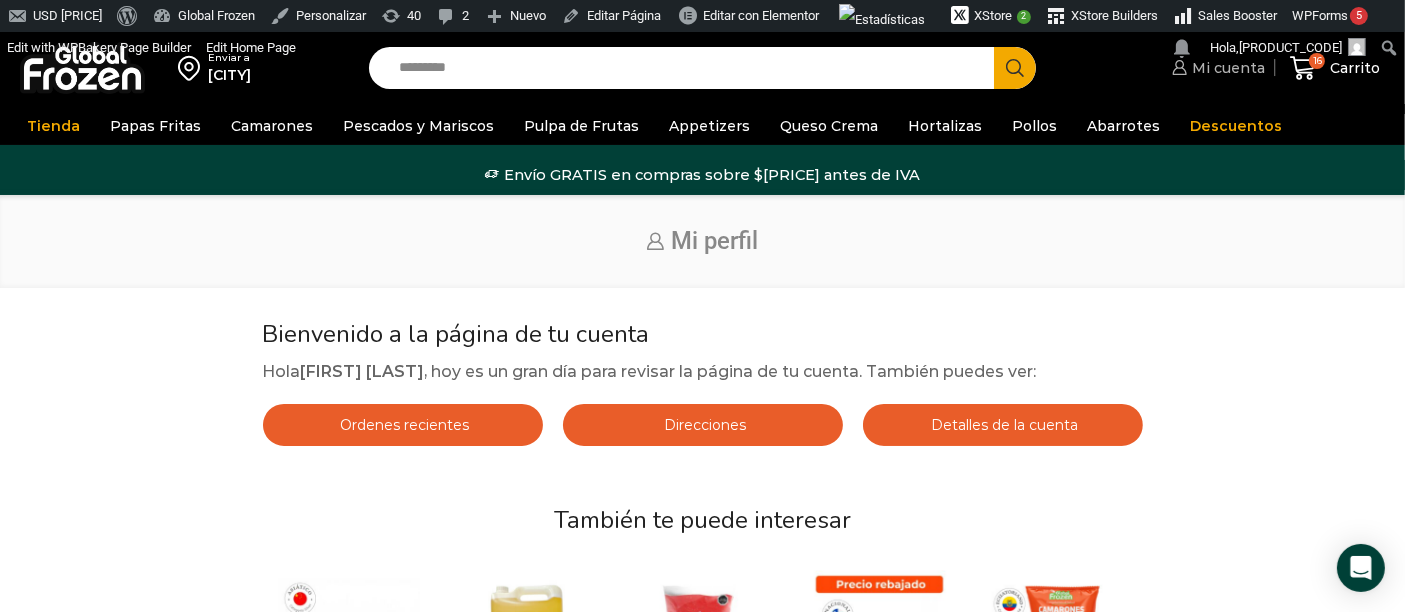 click on "Mi cuenta" at bounding box center (1226, 68) 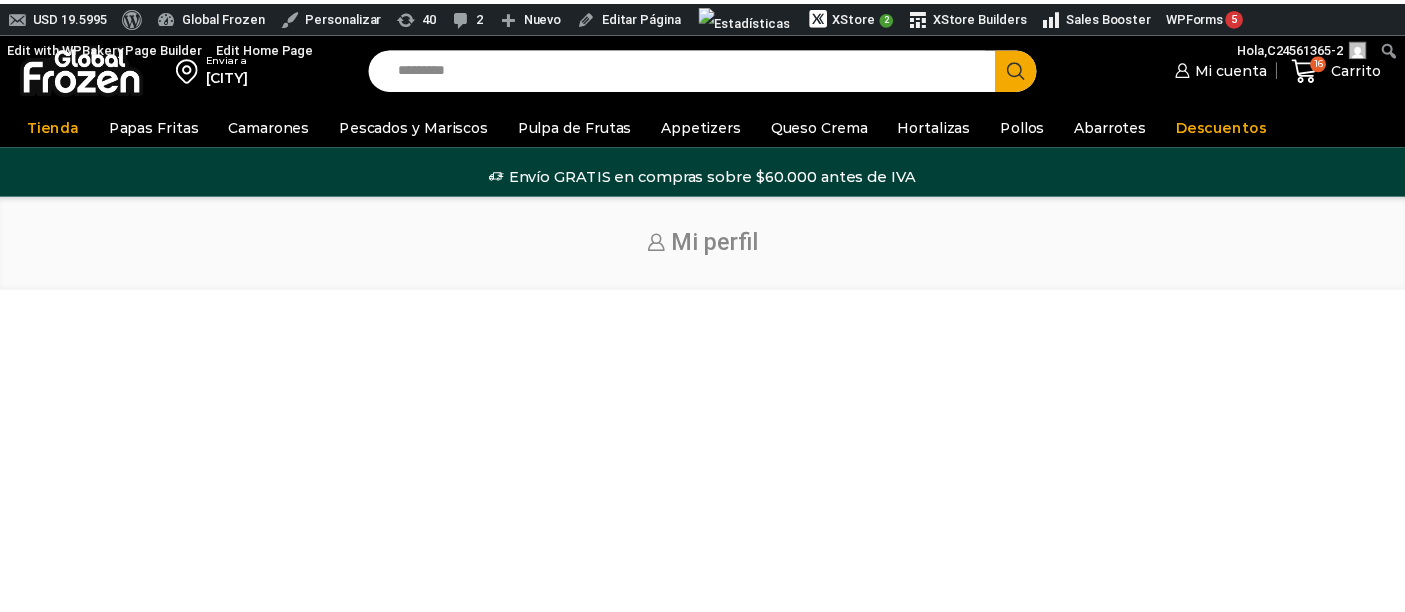 scroll, scrollTop: 0, scrollLeft: 0, axis: both 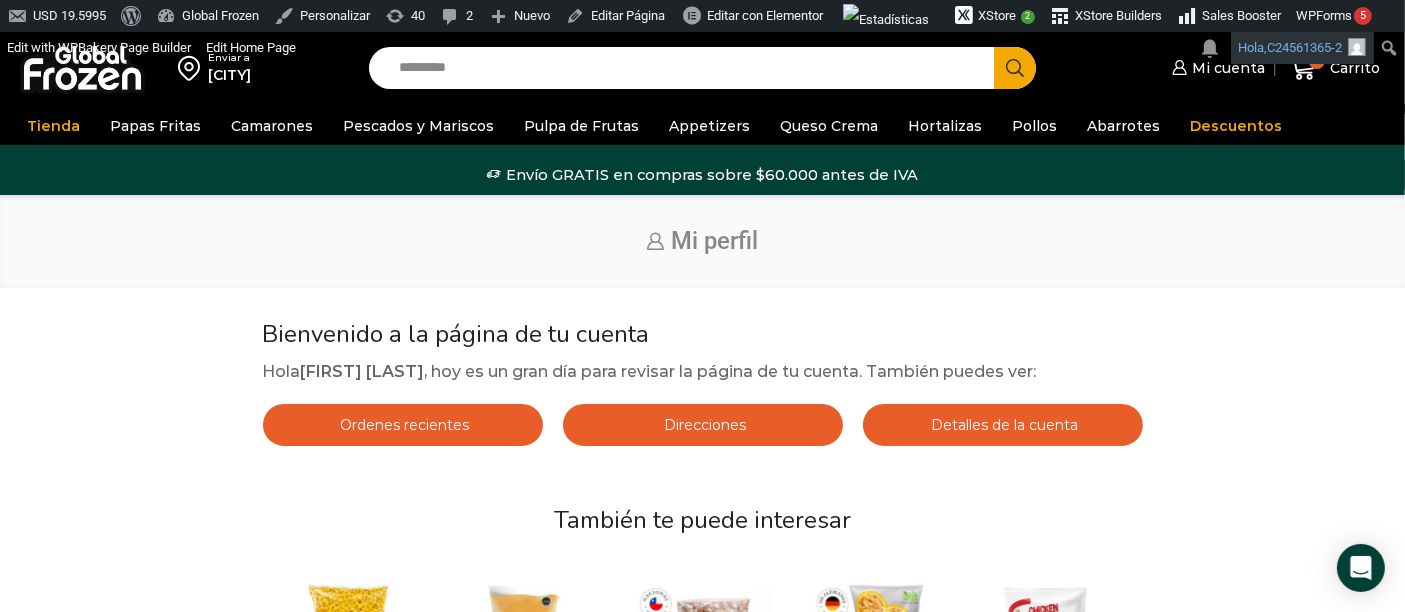 drag, startPoint x: 1182, startPoint y: 70, endPoint x: 1305, endPoint y: 51, distance: 124.45883 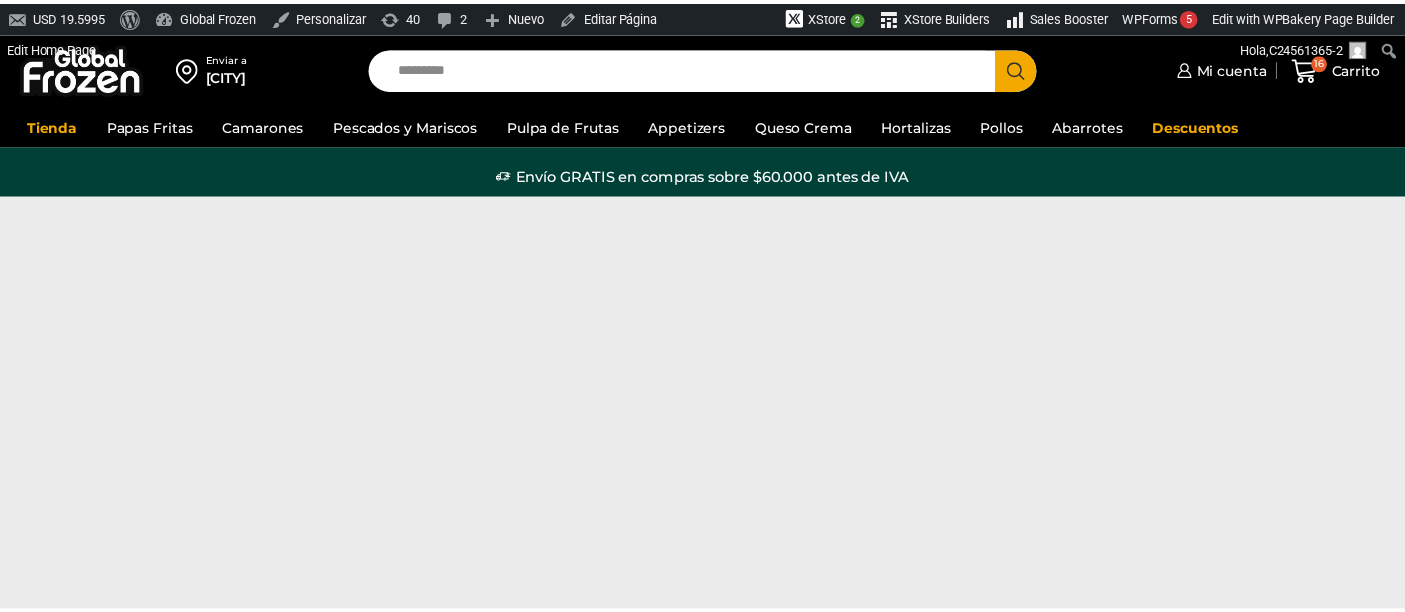 scroll, scrollTop: 0, scrollLeft: 0, axis: both 